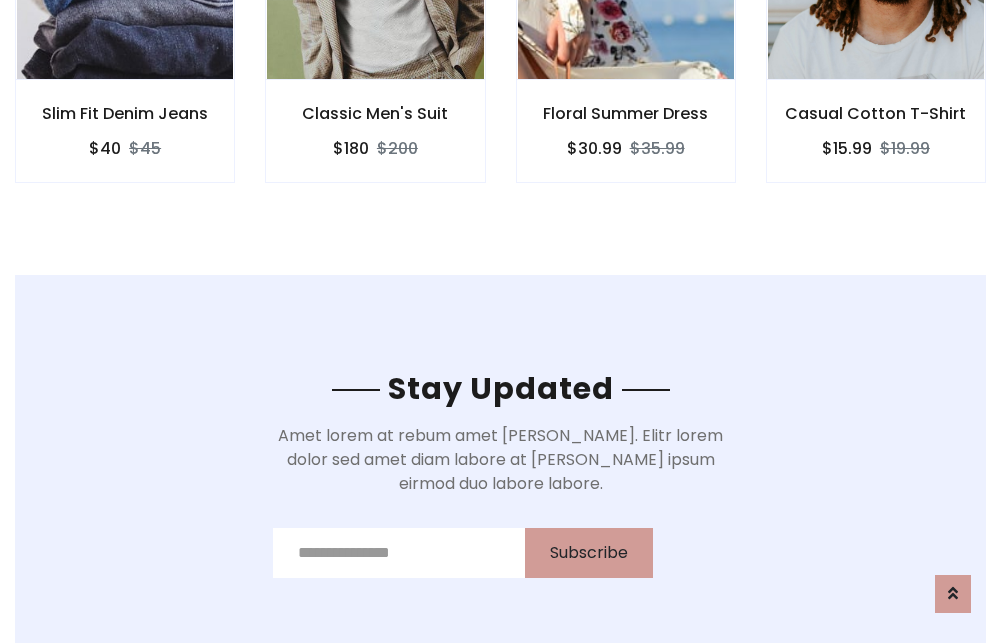 scroll, scrollTop: 3012, scrollLeft: 0, axis: vertical 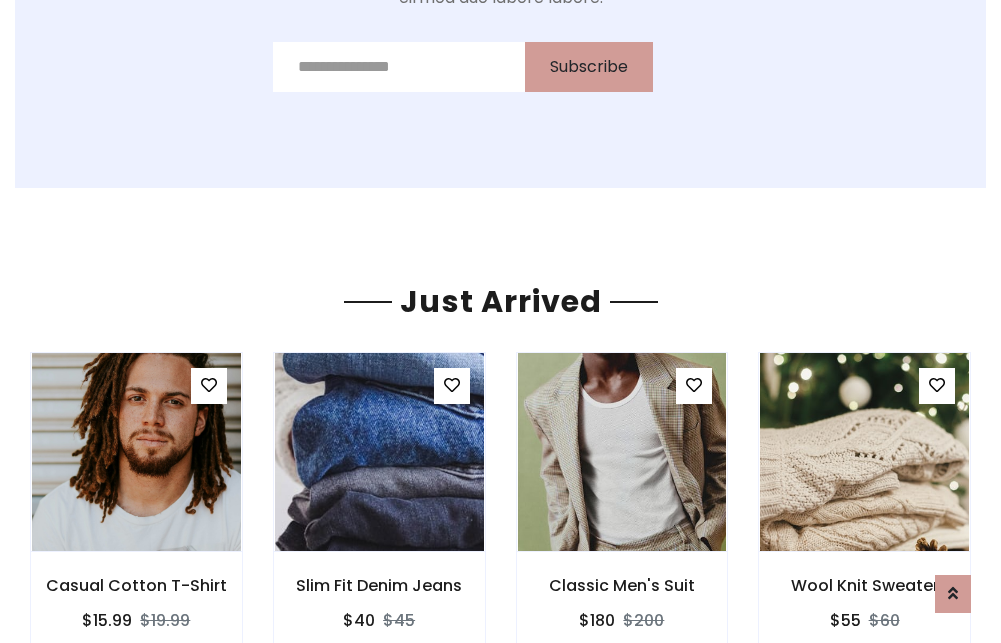 click on "Floral Summer Dress
$30.99
$35.99" at bounding box center (626, -441) 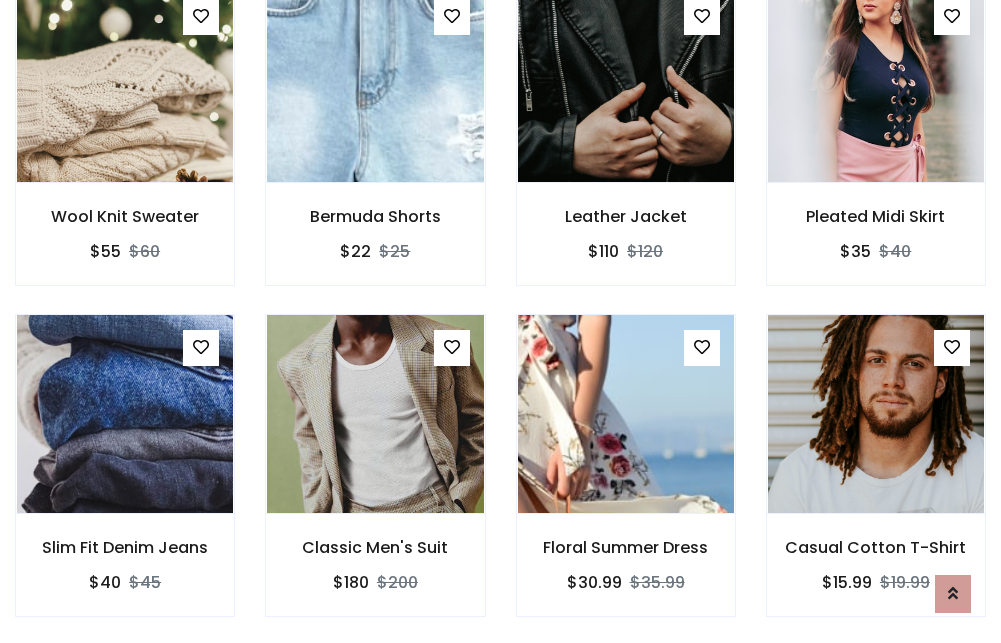 click on "Floral Summer Dress
$30.99
$35.99" at bounding box center [626, 479] 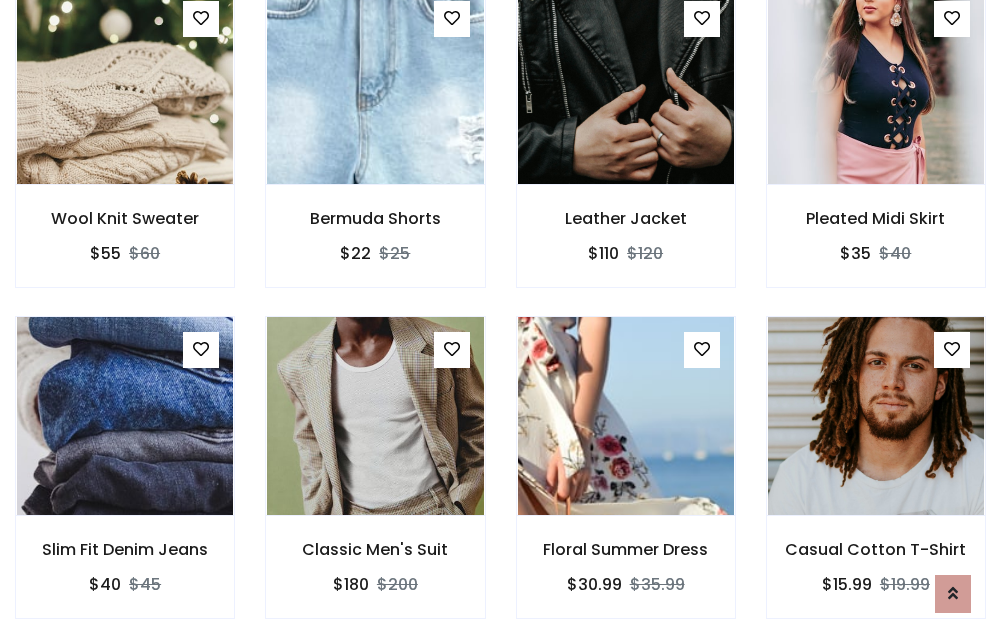 click on "Floral Summer Dress
$30.99
$35.99" at bounding box center (626, 481) 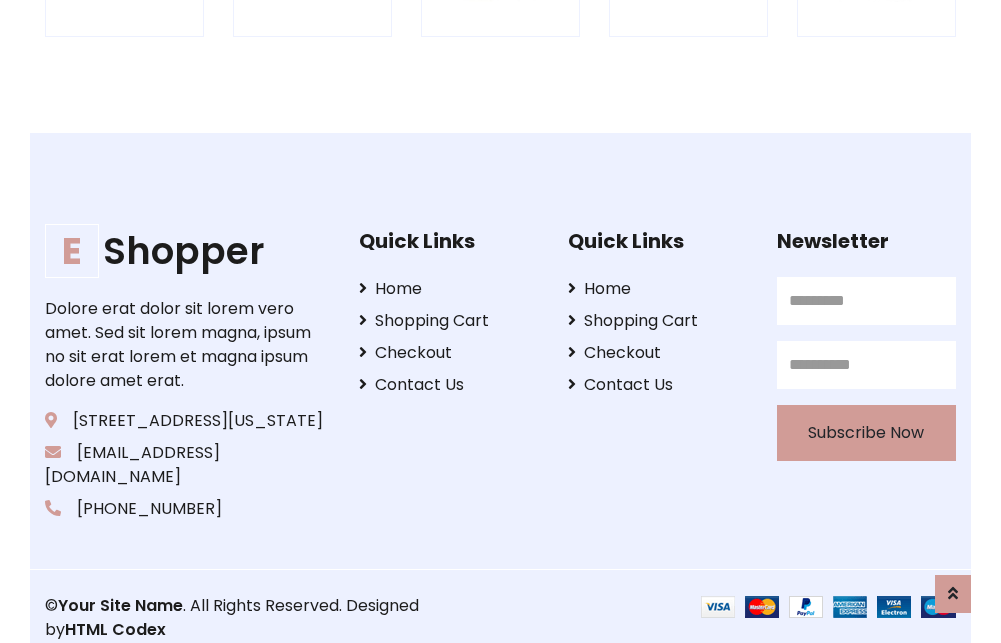scroll, scrollTop: 3807, scrollLeft: 0, axis: vertical 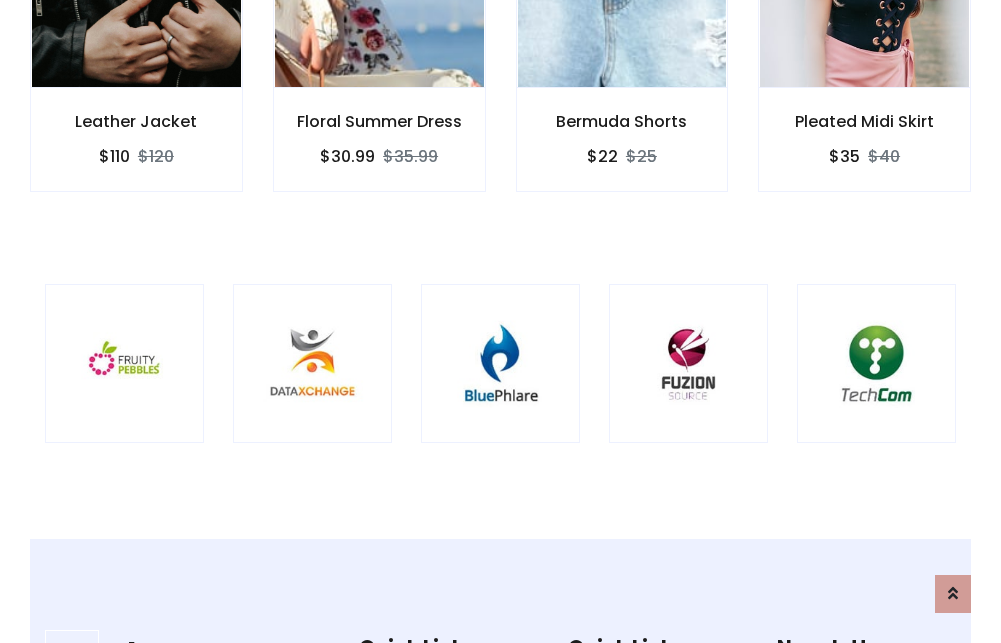 click at bounding box center [500, 363] 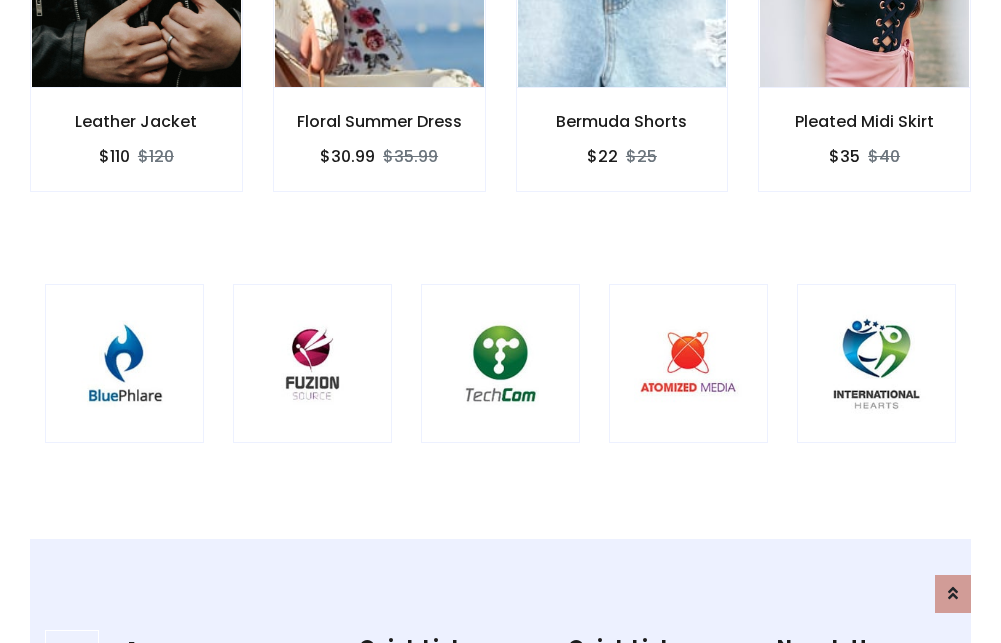 click at bounding box center (500, 363) 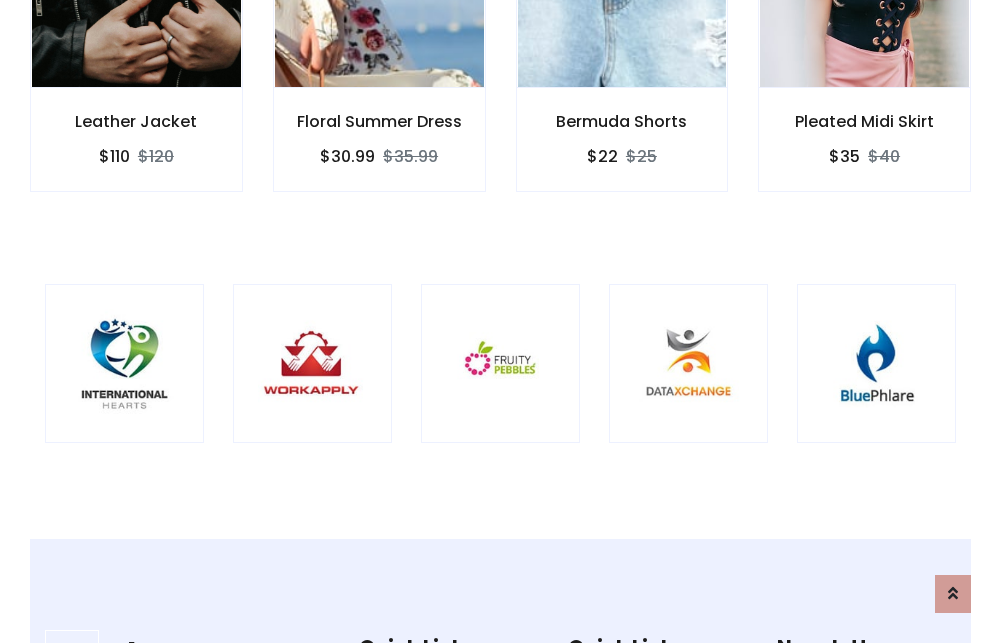 scroll, scrollTop: 0, scrollLeft: 0, axis: both 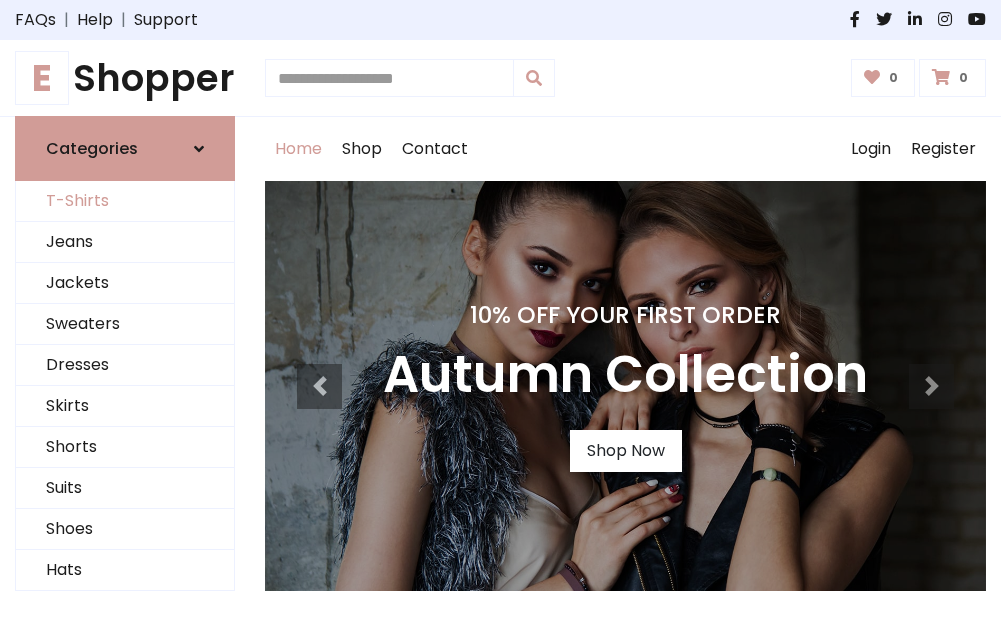 click on "T-Shirts" at bounding box center [125, 201] 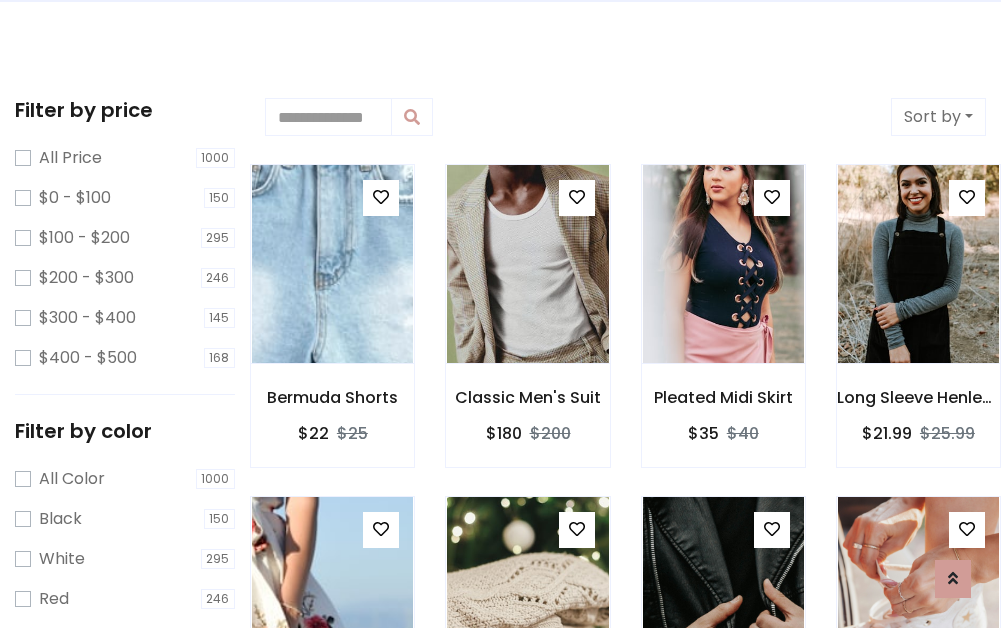 scroll, scrollTop: 0, scrollLeft: 0, axis: both 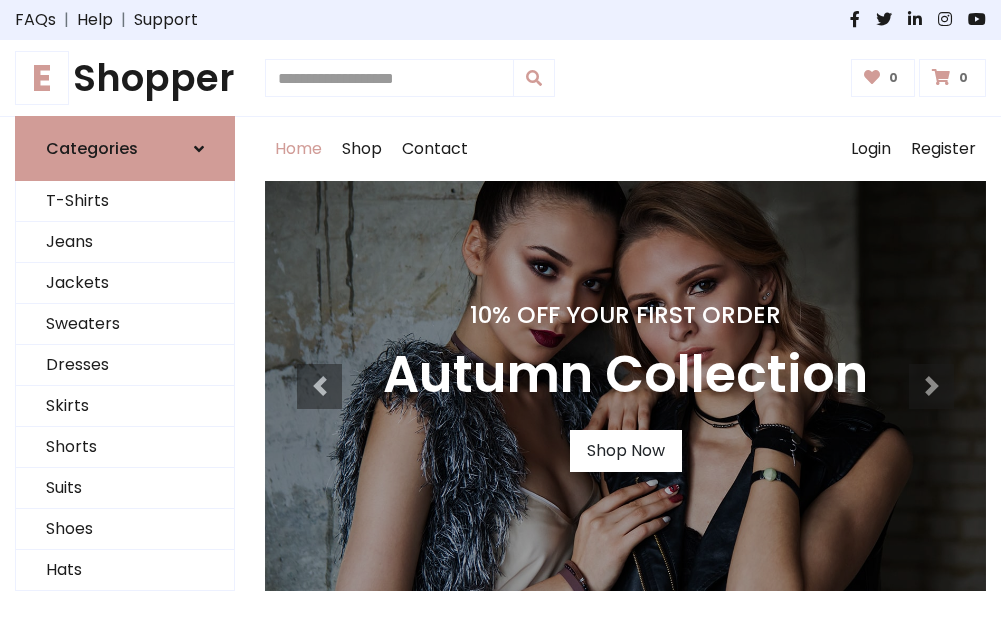 click on "E Shopper" at bounding box center (125, 78) 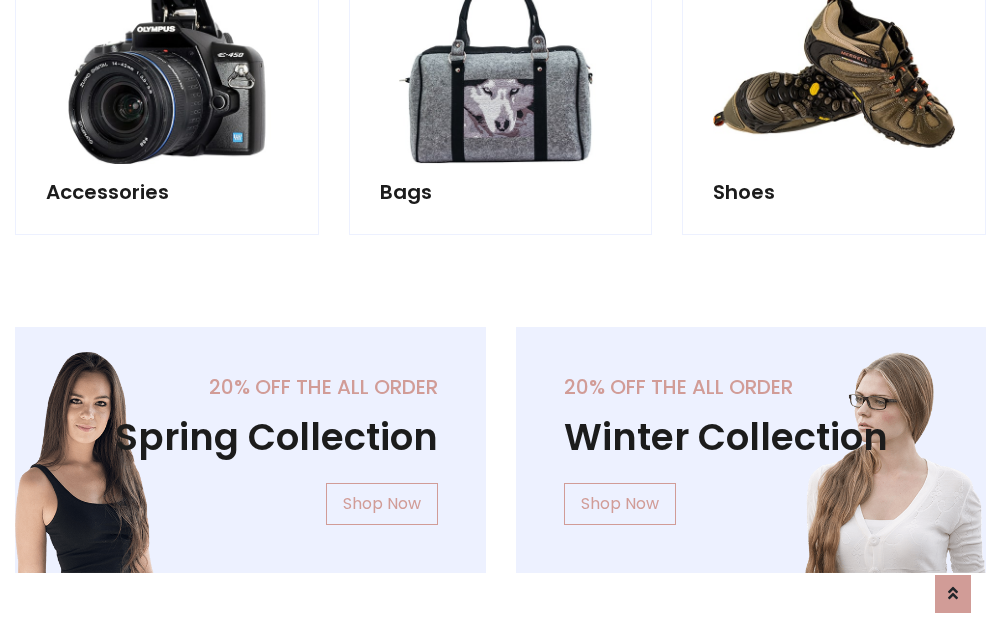 scroll, scrollTop: 1943, scrollLeft: 0, axis: vertical 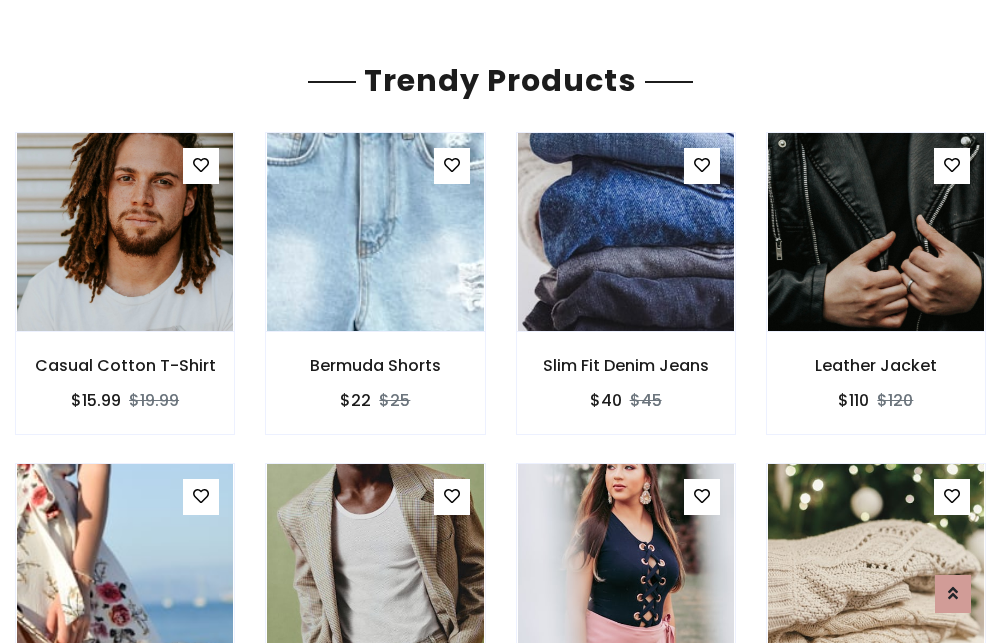 click on "Shop" at bounding box center [362, -1794] 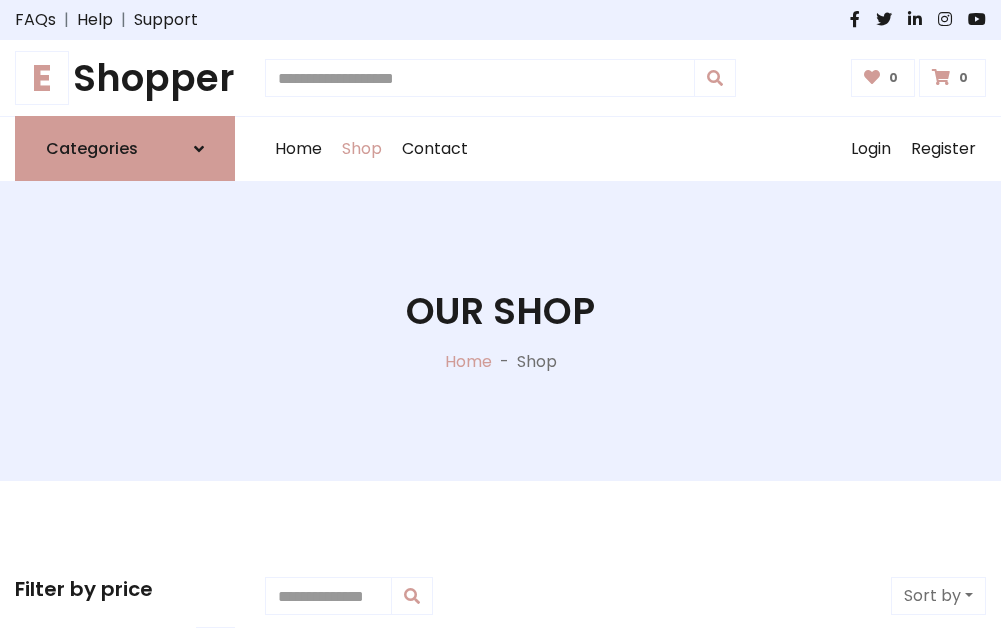 scroll, scrollTop: 0, scrollLeft: 0, axis: both 